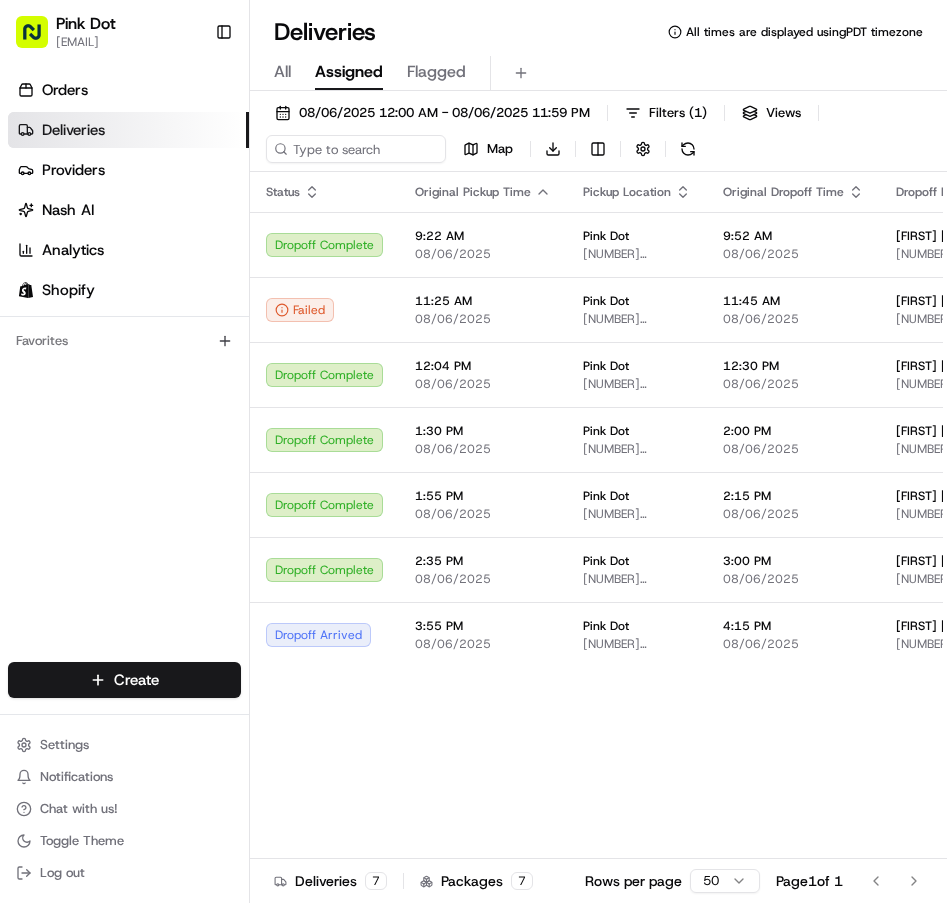 scroll, scrollTop: 0, scrollLeft: 0, axis: both 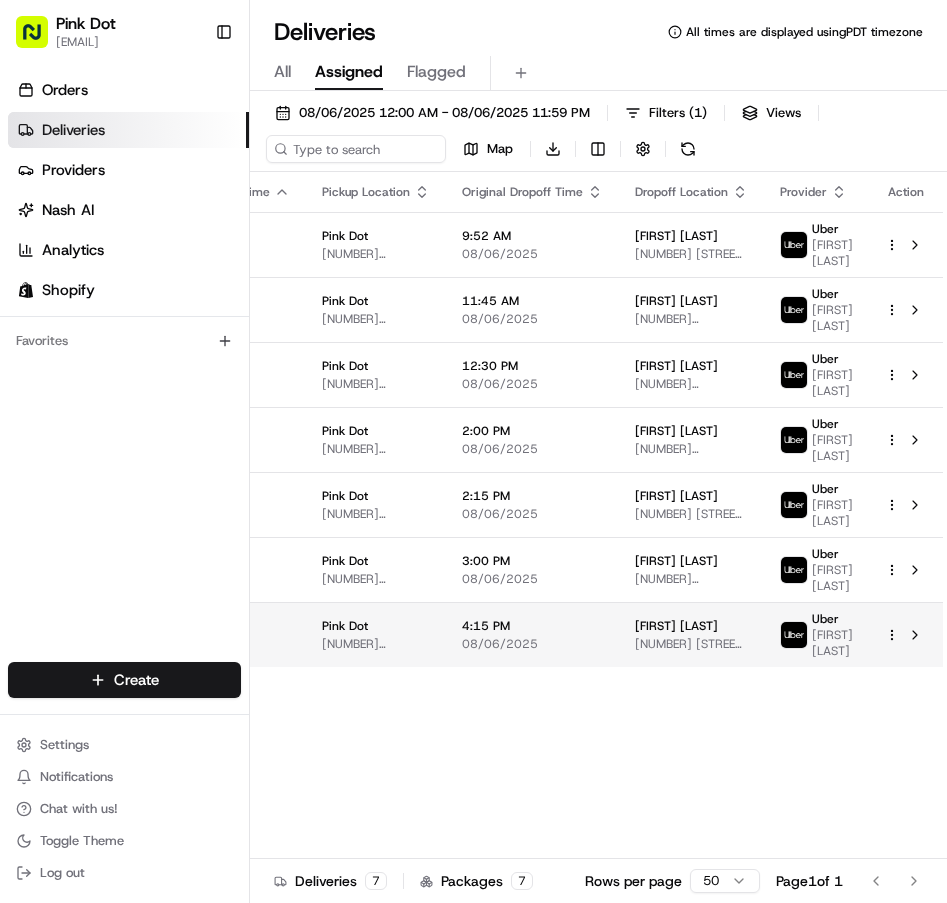 click on "[NUMBER] [STREET] #[NUMBER], [CITY], [STATE] [POSTAL_CODE], [COUNTRY]" at bounding box center [691, 644] 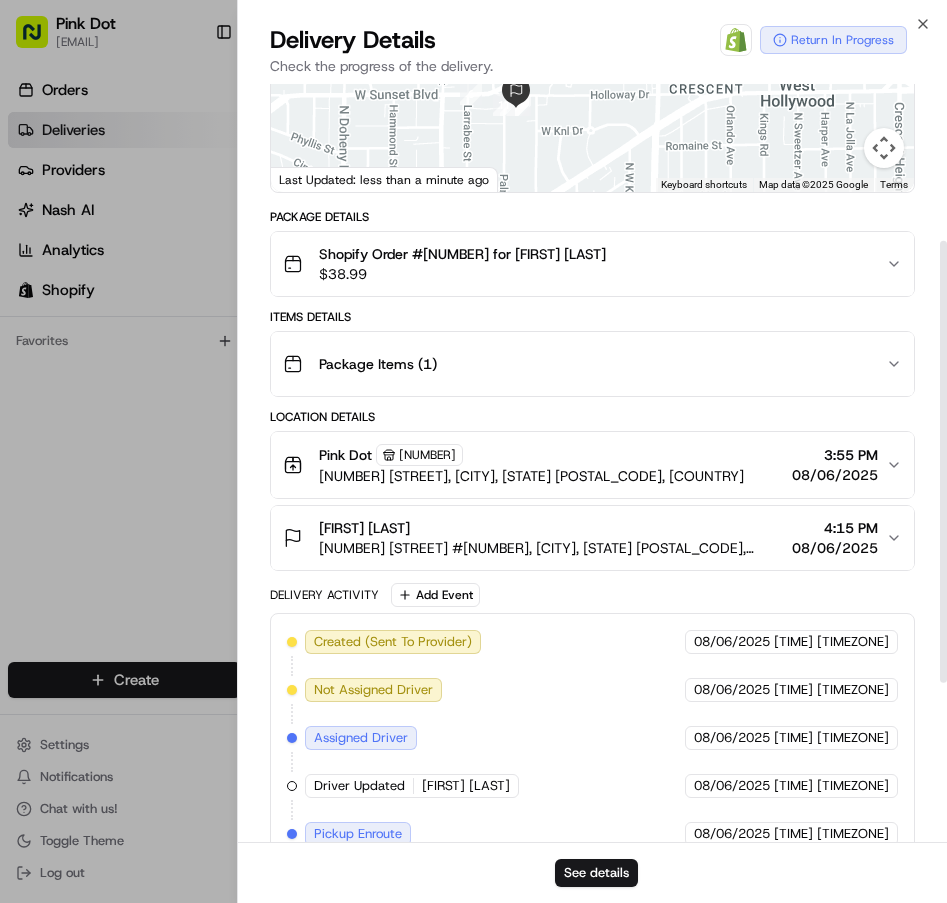 scroll, scrollTop: 268, scrollLeft: 0, axis: vertical 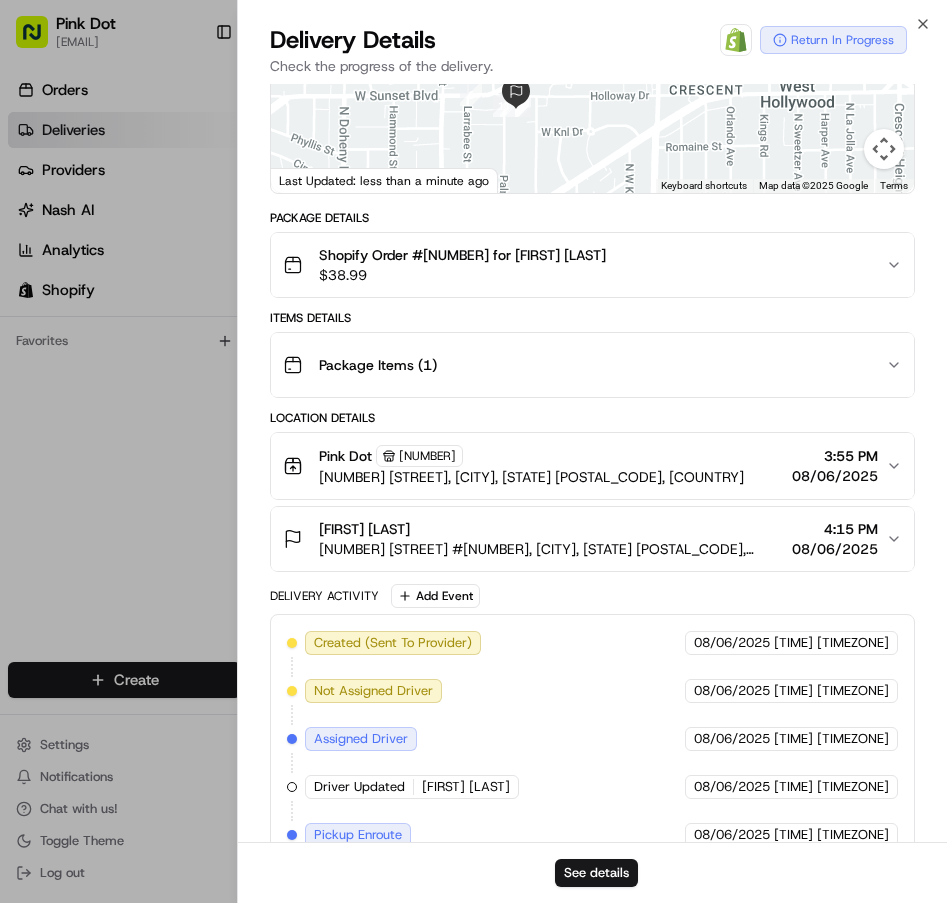 click at bounding box center (473, 451) 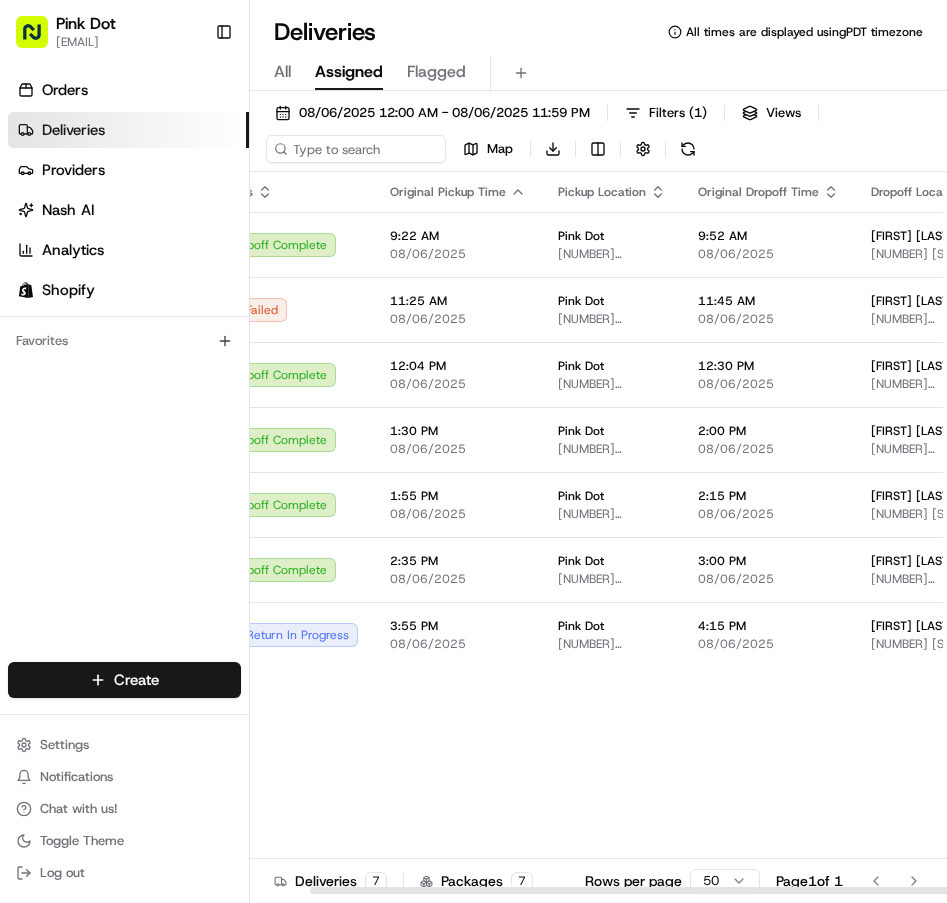 scroll, scrollTop: 0, scrollLeft: 0, axis: both 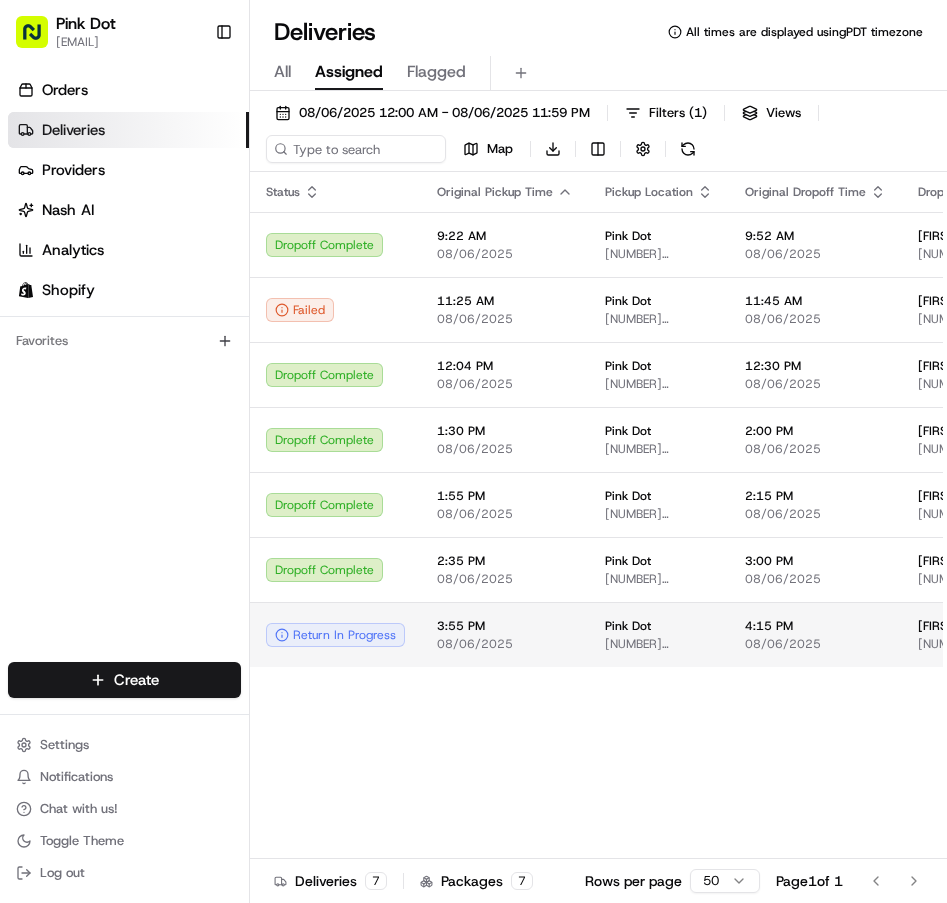 click on "08/06/2025" at bounding box center (815, 644) 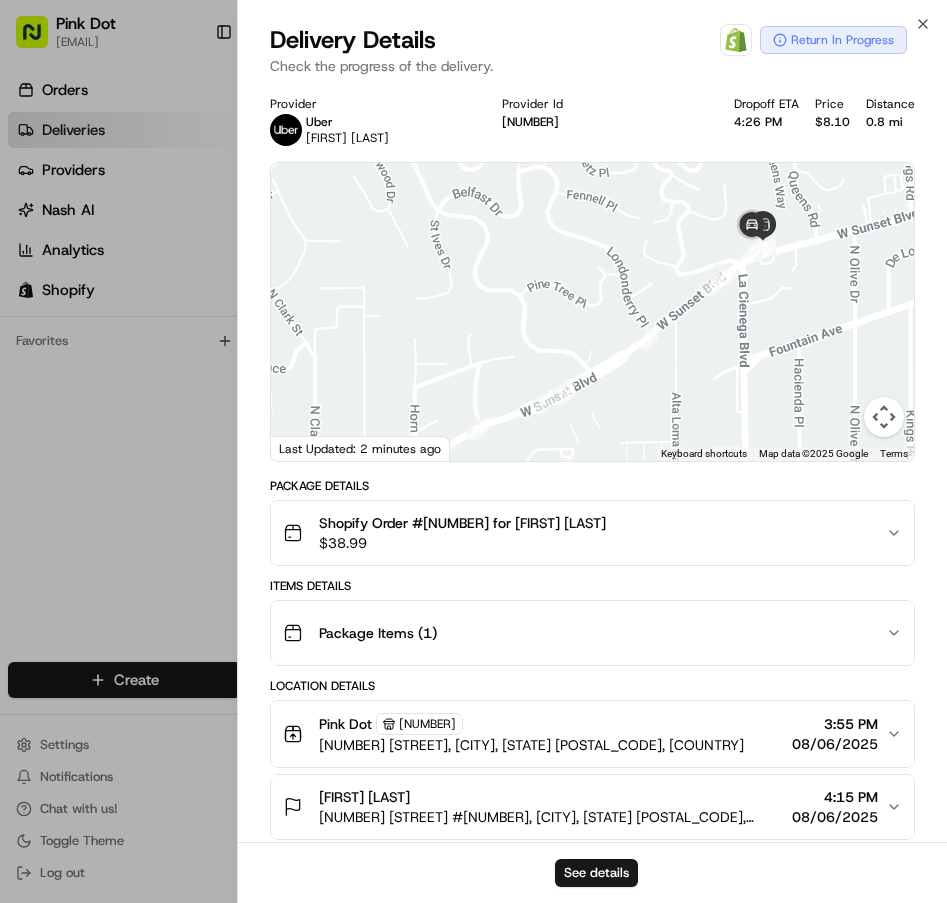 click on "Return In Progress" at bounding box center (833, 40) 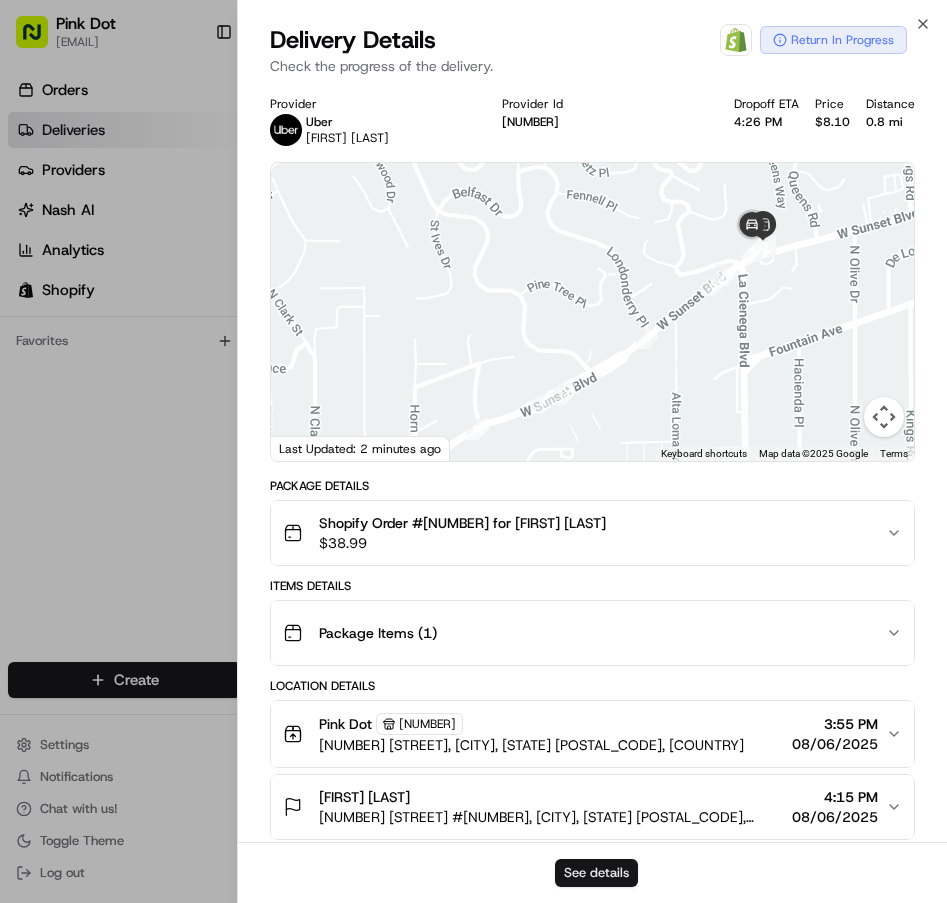 click on "See details" at bounding box center (596, 873) 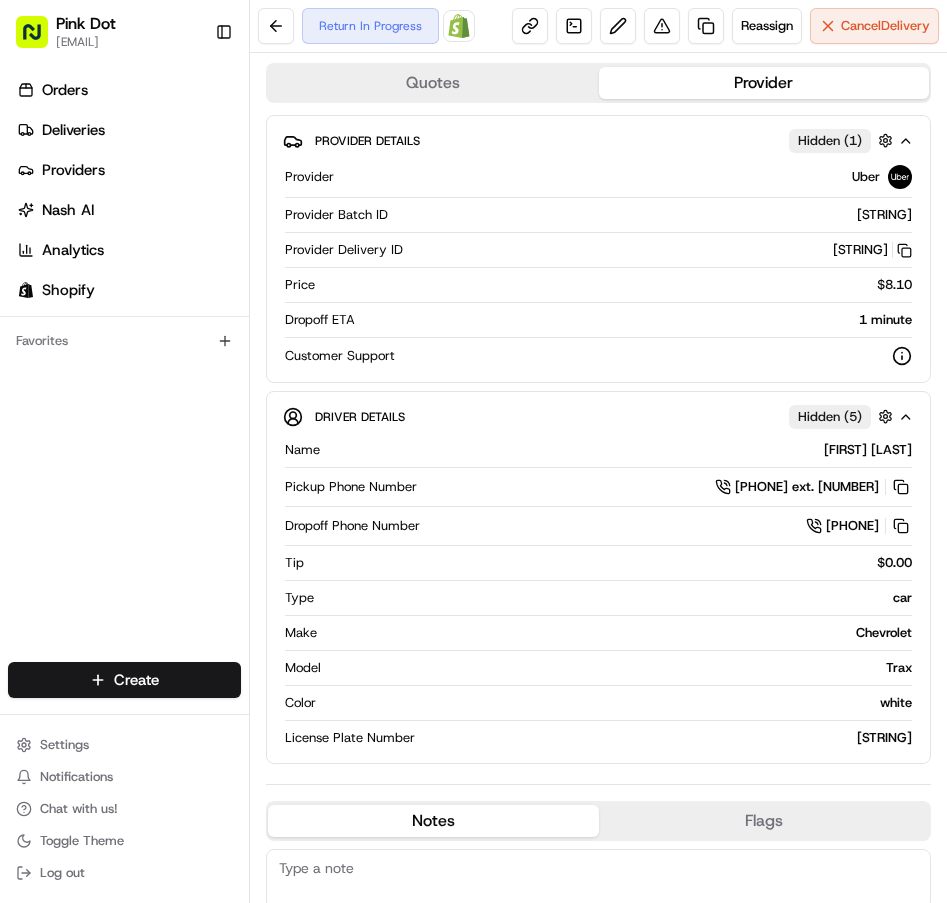scroll, scrollTop: 0, scrollLeft: 0, axis: both 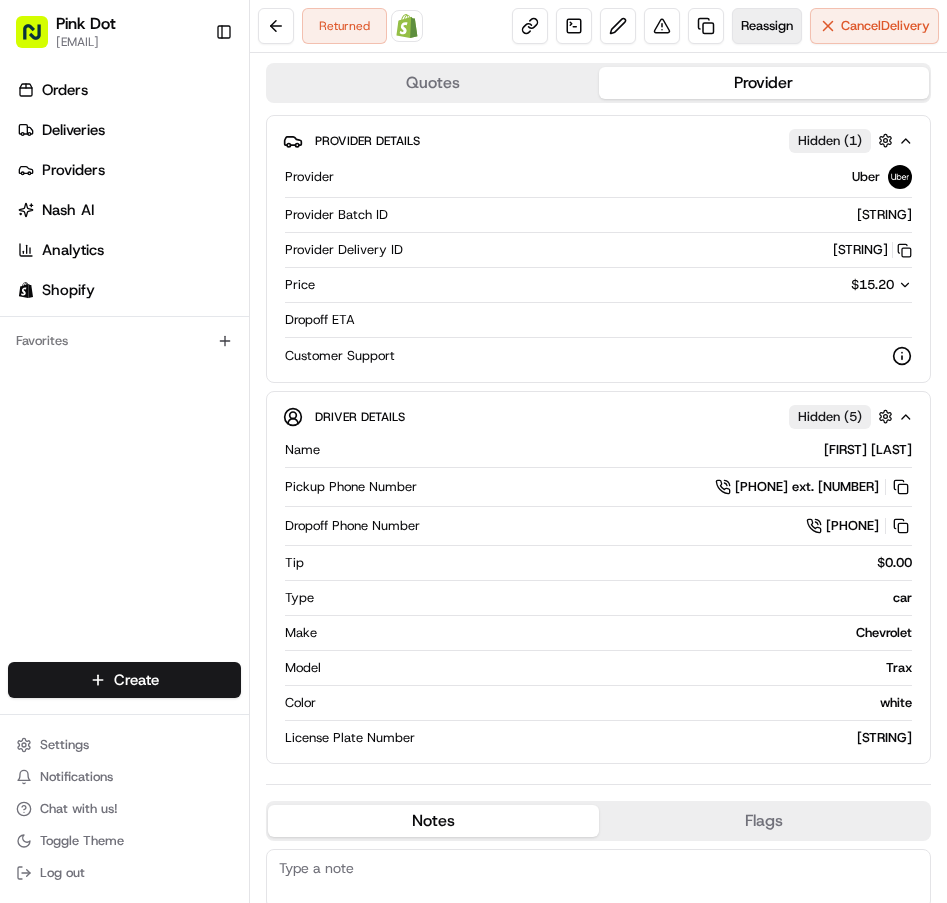 click on "Reassign" at bounding box center [767, 26] 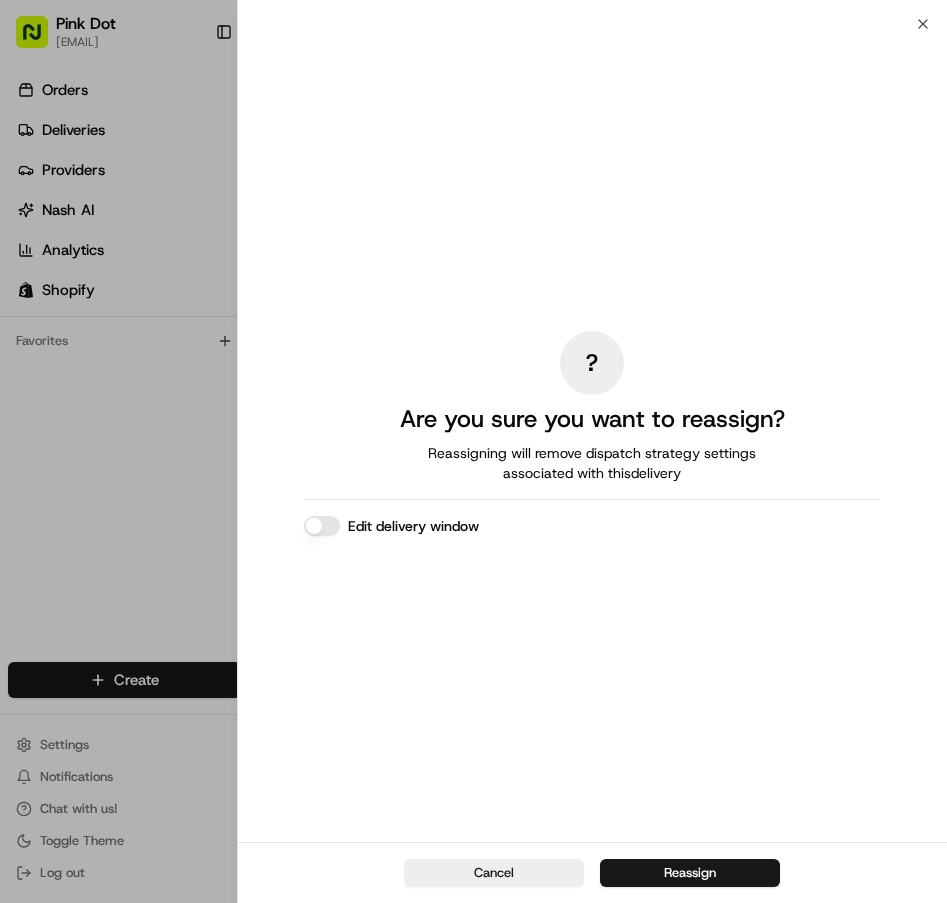 click at bounding box center [473, 451] 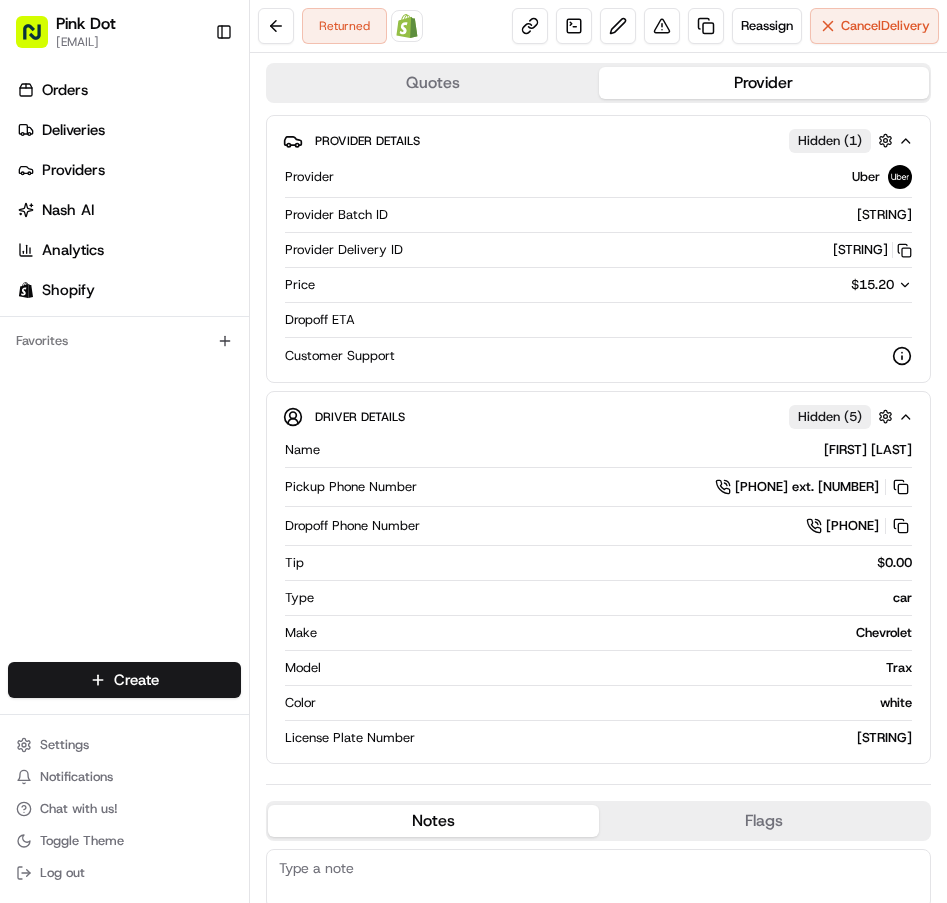 click on "Driver Details Hidden ( 5 ) Name Bruce H. Pickup Phone Number +1 312 766 6835 ext. 46497400 Dropoff Phone Number +1 213 340 1415 Tip $0.00 Type car Make Chevrolet Model Trax Color white License Plate Number ***2U94" at bounding box center [598, 577] 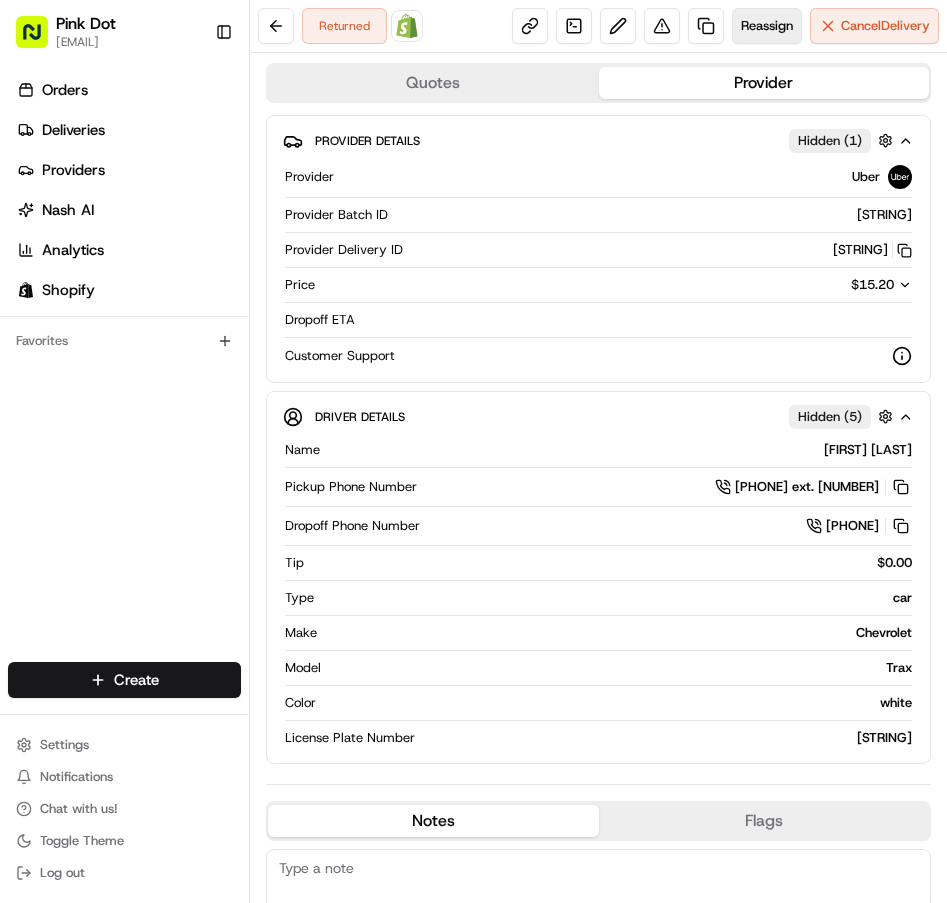 click on "Reassign" at bounding box center [767, 26] 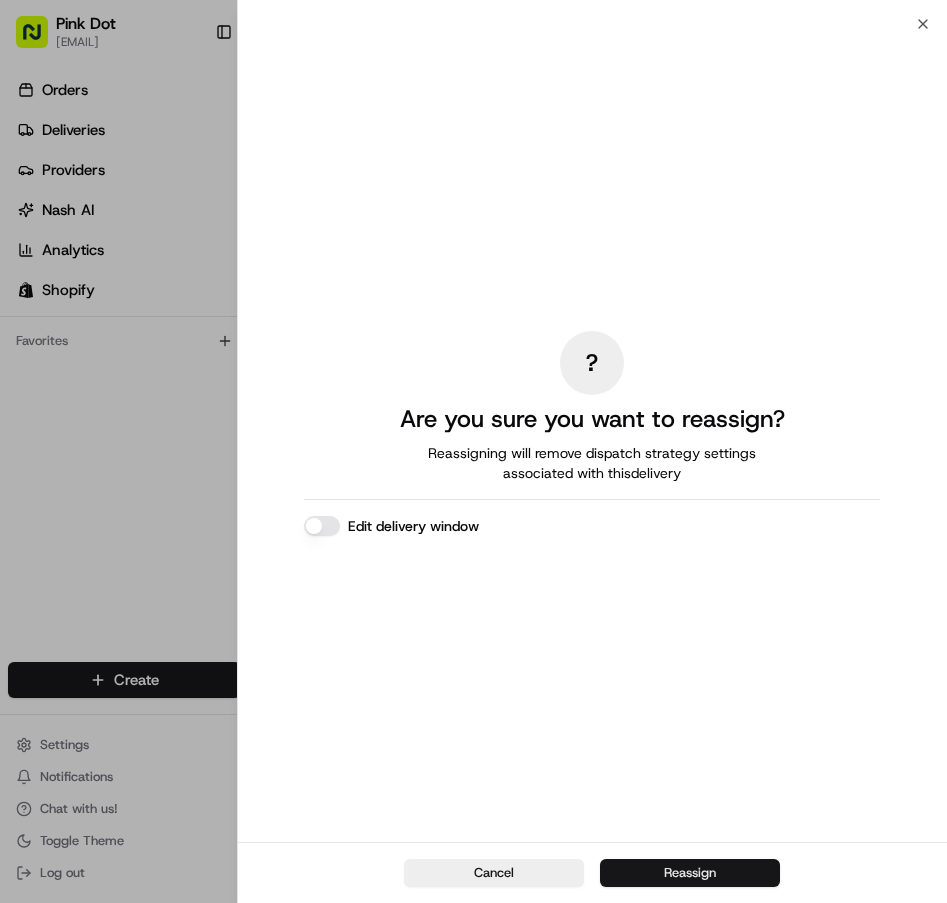 click on "Reassign" at bounding box center [690, 873] 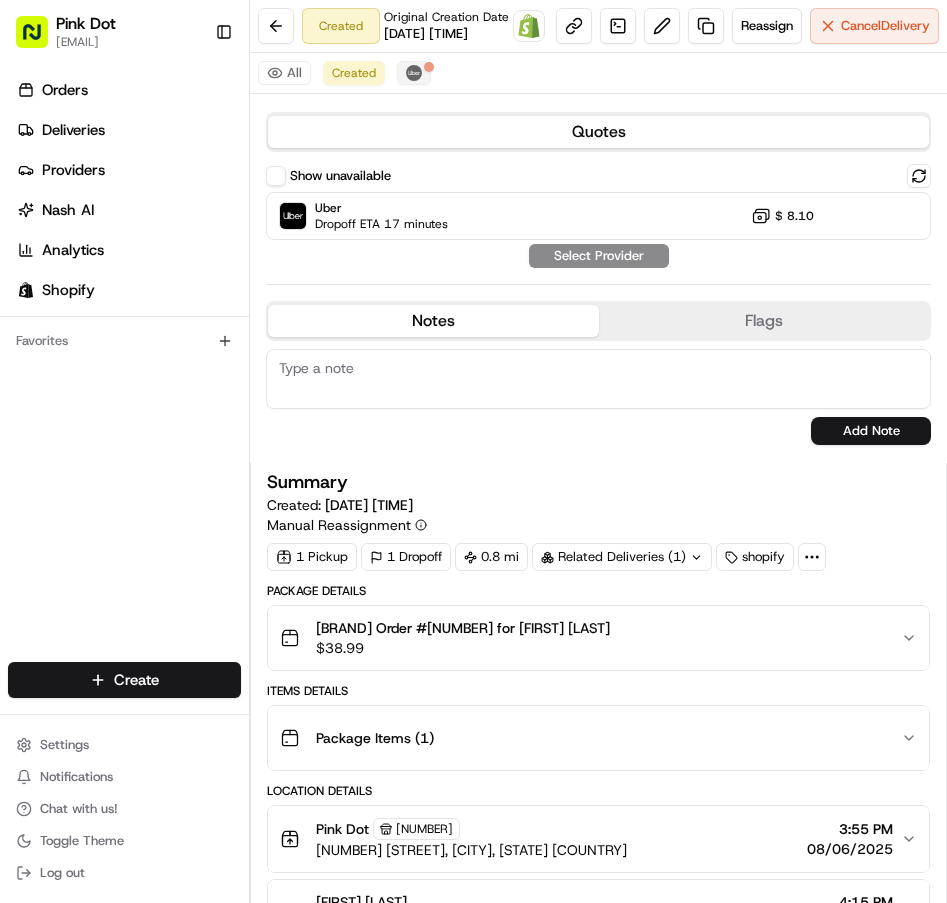 click at bounding box center [429, 67] 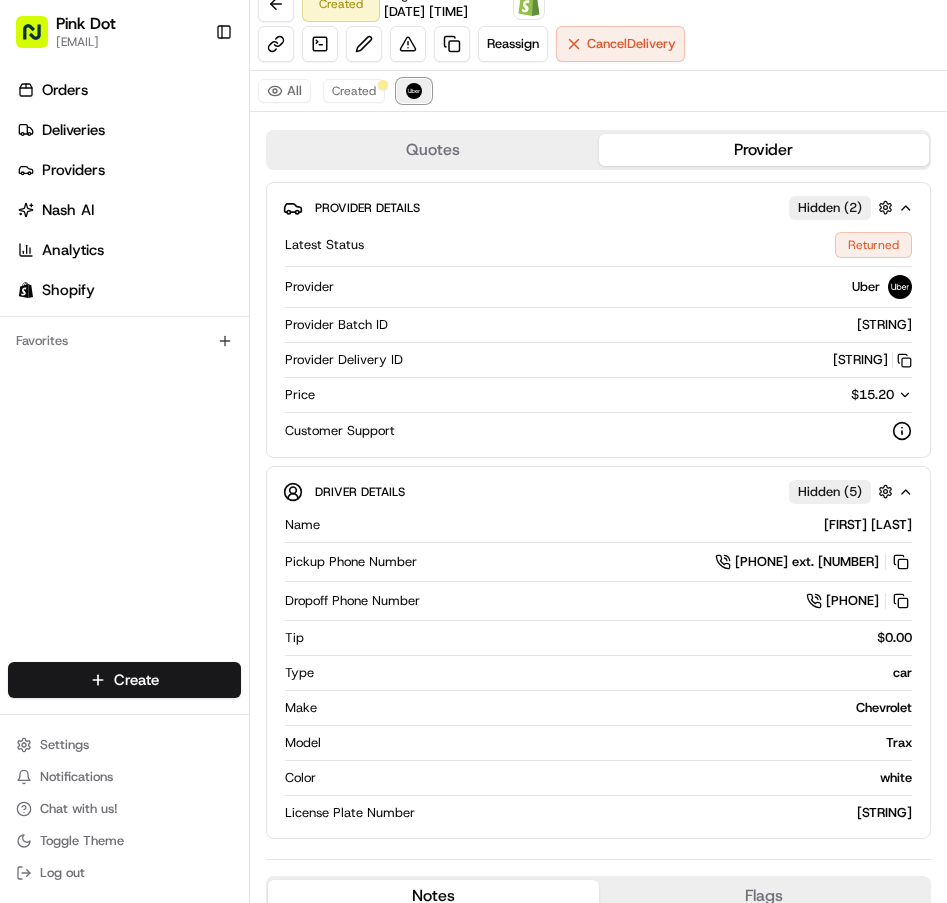 scroll, scrollTop: 0, scrollLeft: 0, axis: both 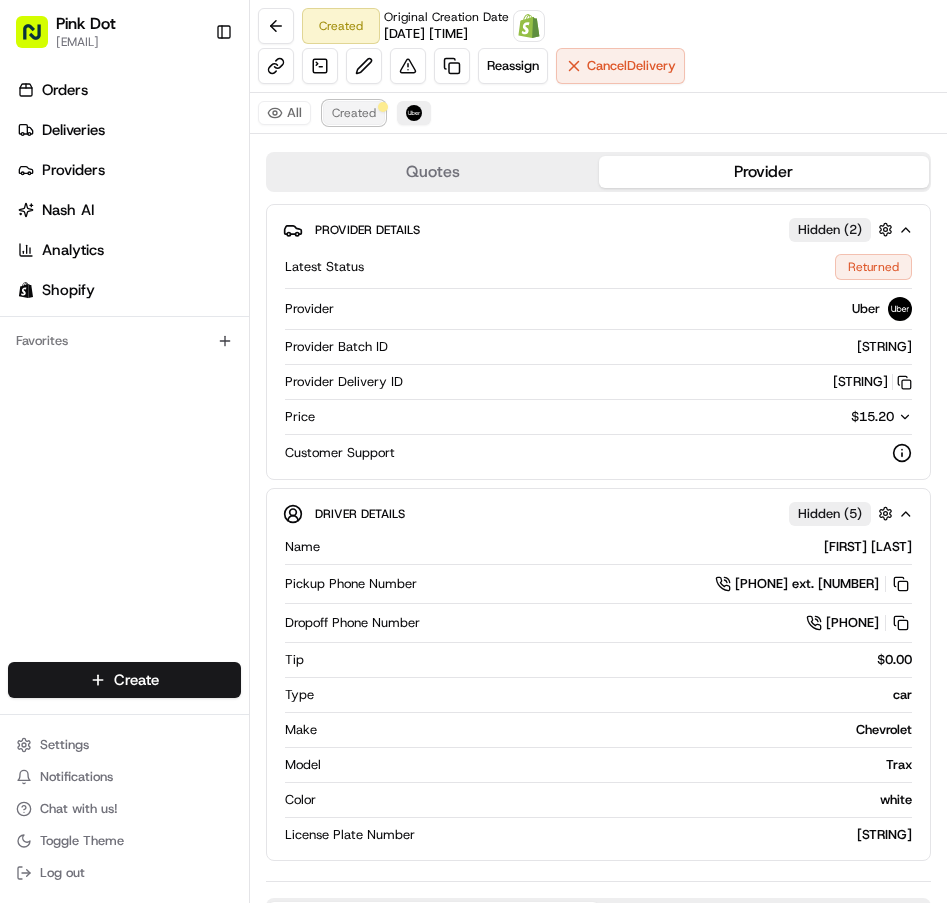 click on "Created" at bounding box center [354, 113] 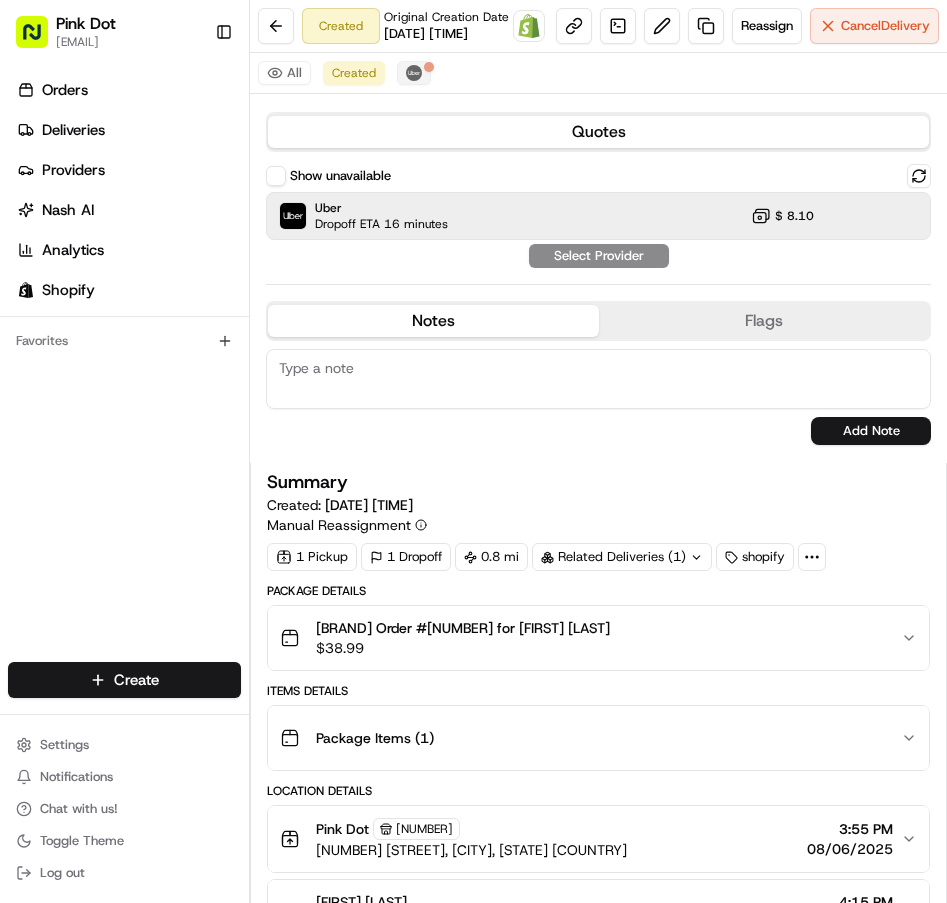 click on "Uber Dropoff ETA   16 minutes $   8.10" at bounding box center (598, 216) 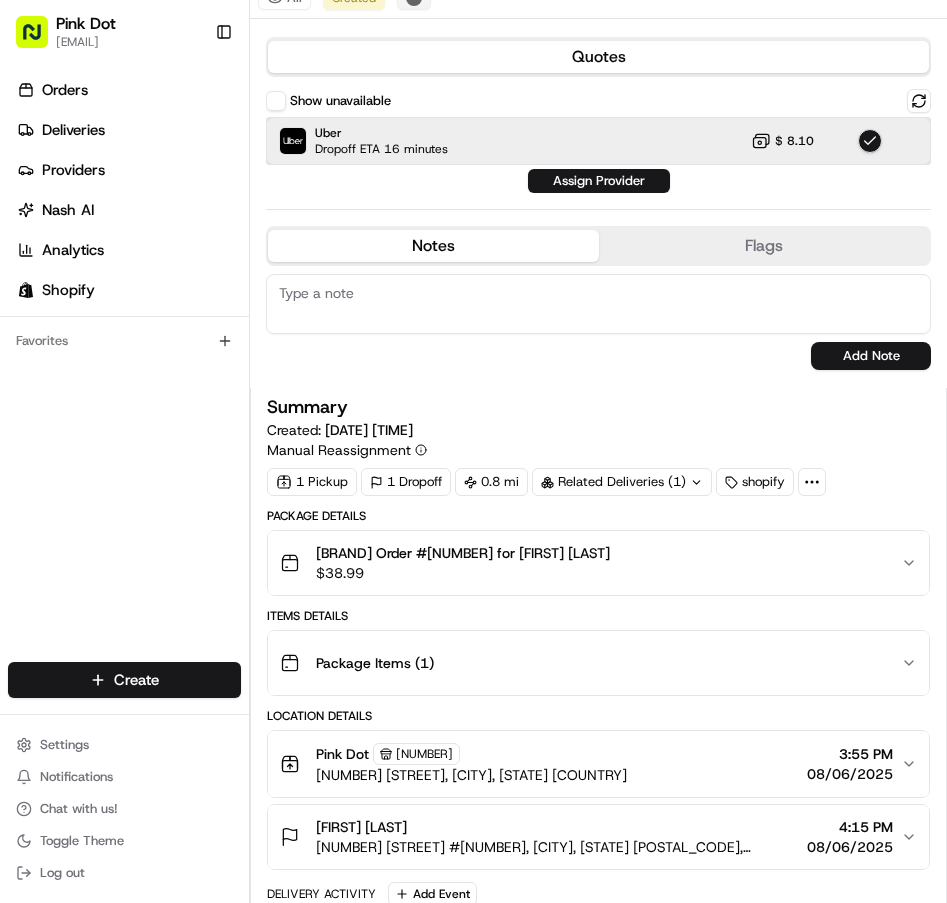 scroll, scrollTop: 0, scrollLeft: 0, axis: both 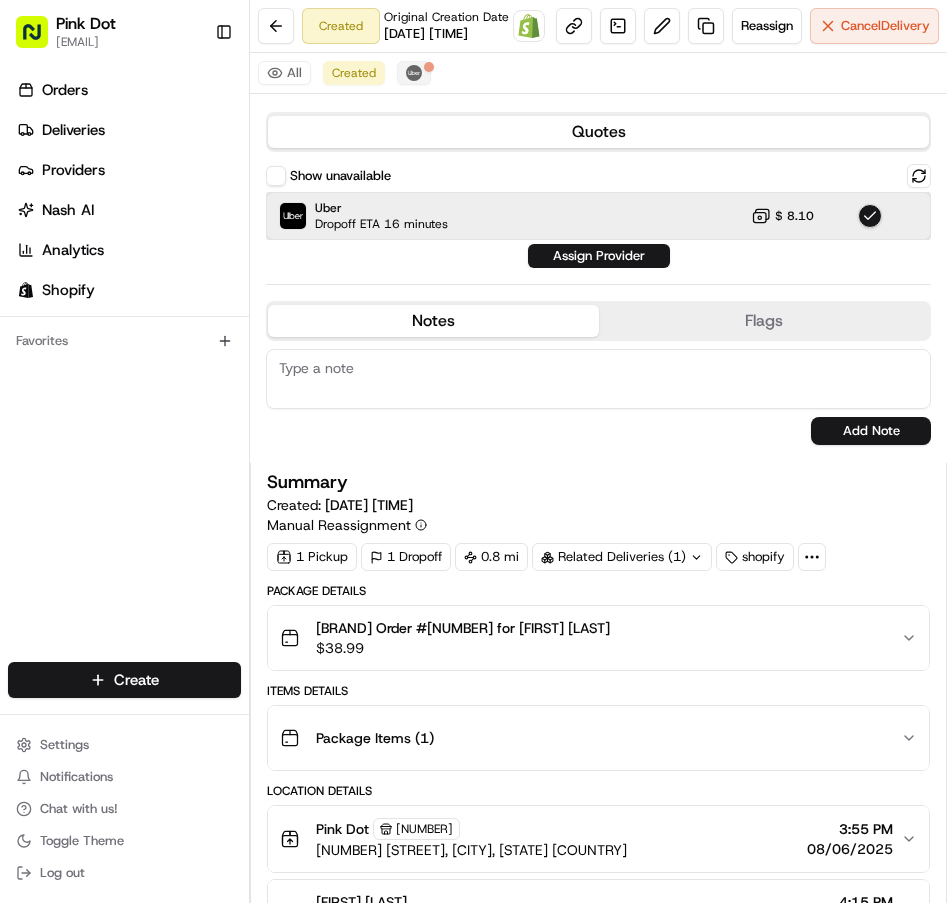 click on "Assign Provider" at bounding box center [599, 256] 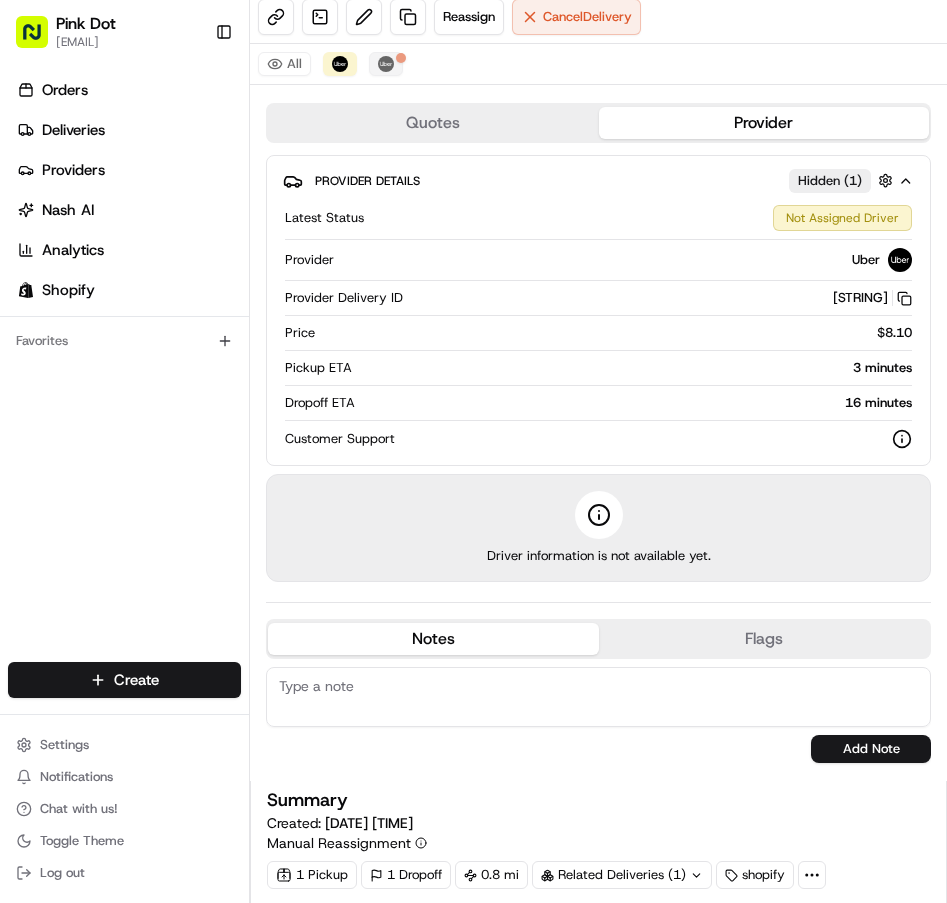 scroll, scrollTop: 0, scrollLeft: 0, axis: both 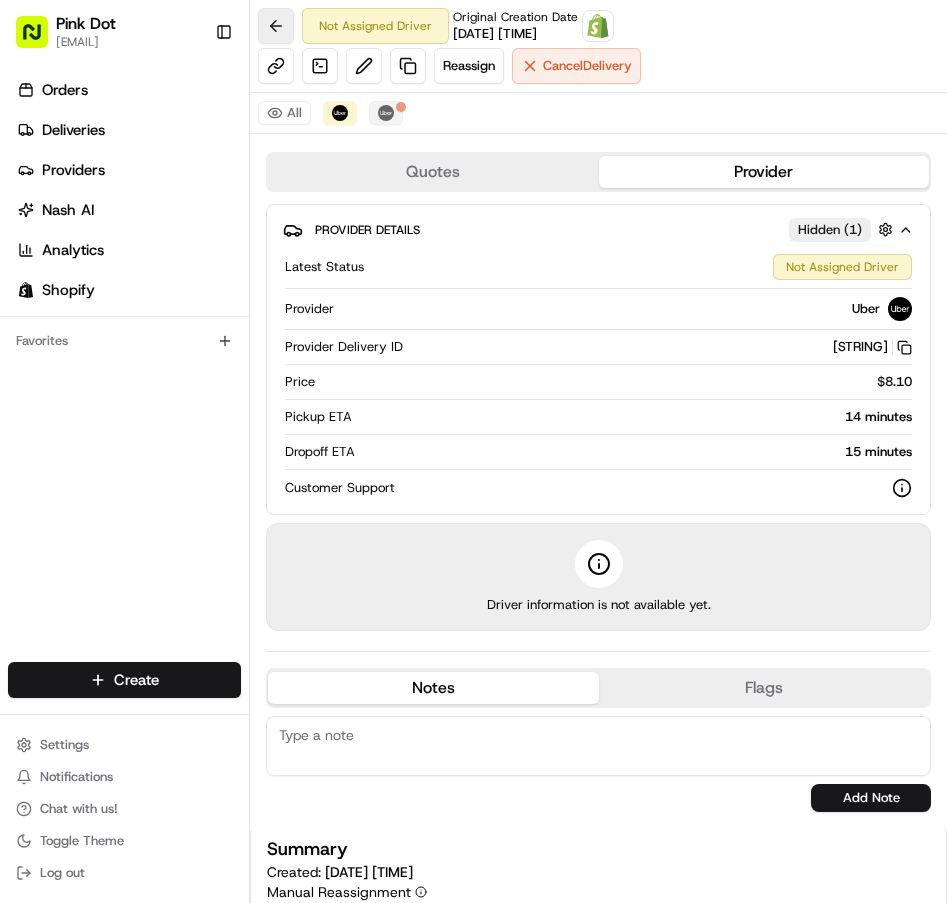 click at bounding box center (276, 26) 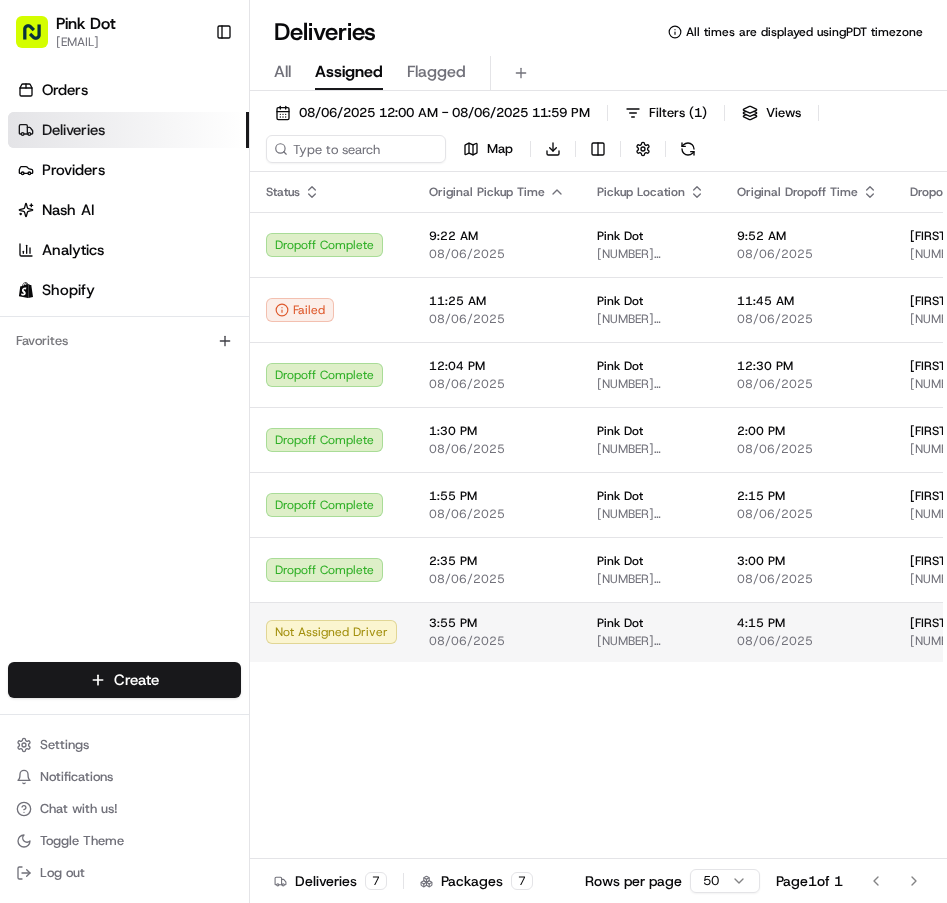 click on "08/06/2025" at bounding box center [807, 641] 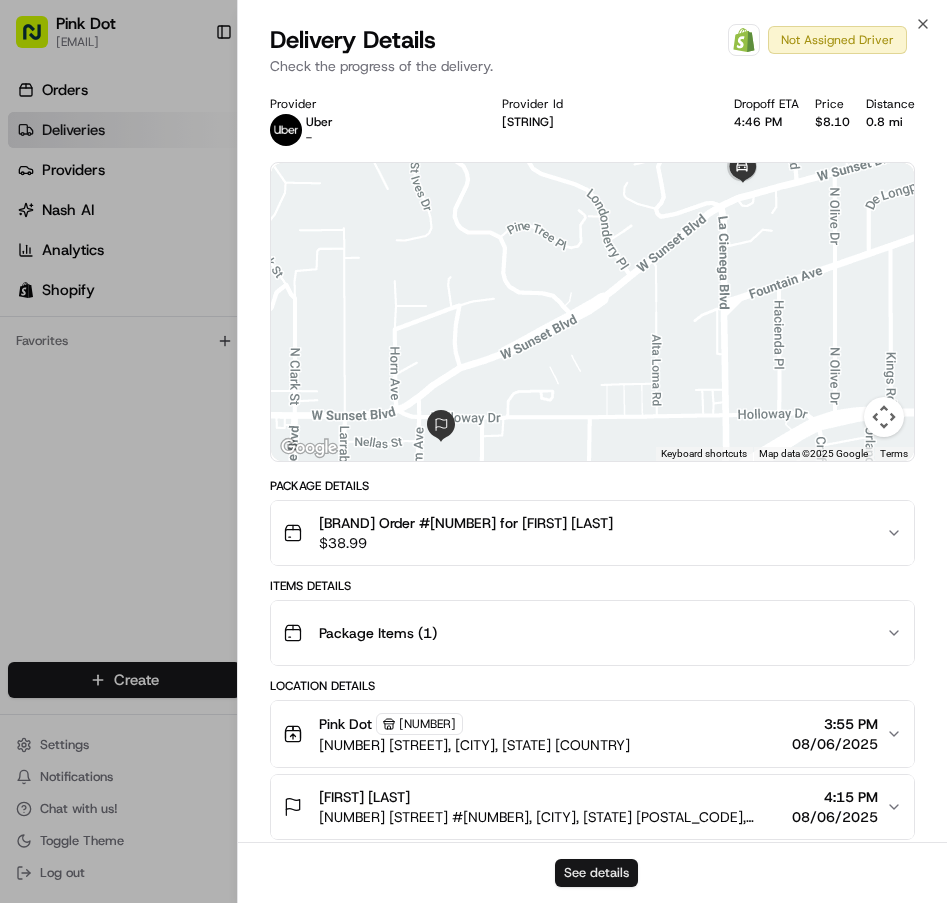 click on "See details" at bounding box center (596, 873) 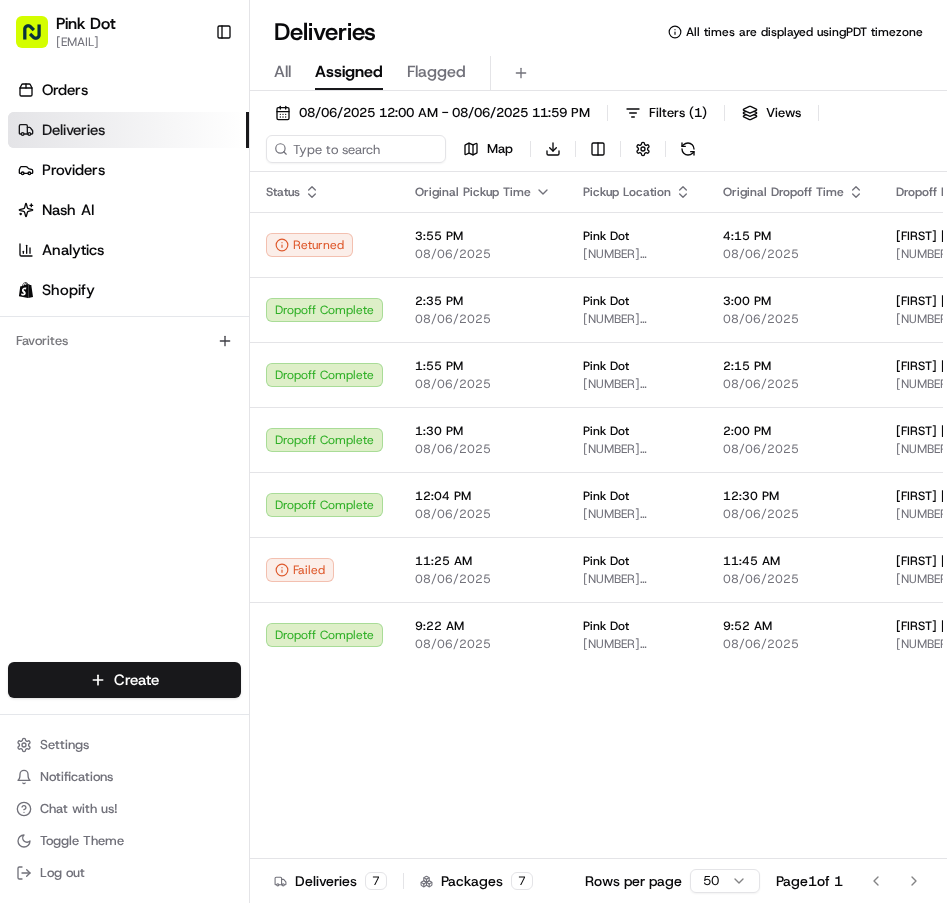 scroll, scrollTop: 0, scrollLeft: 0, axis: both 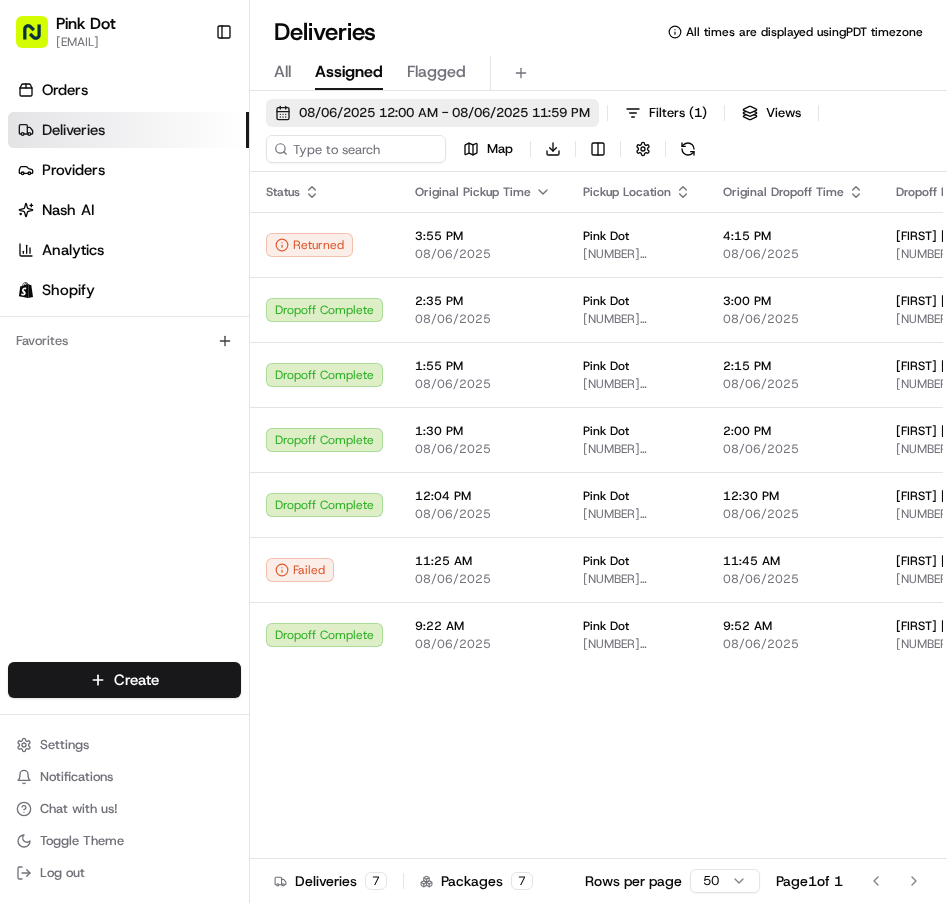 click on "08/06/2025 12:00 AM - 08/06/2025 11:59 PM" at bounding box center (444, 113) 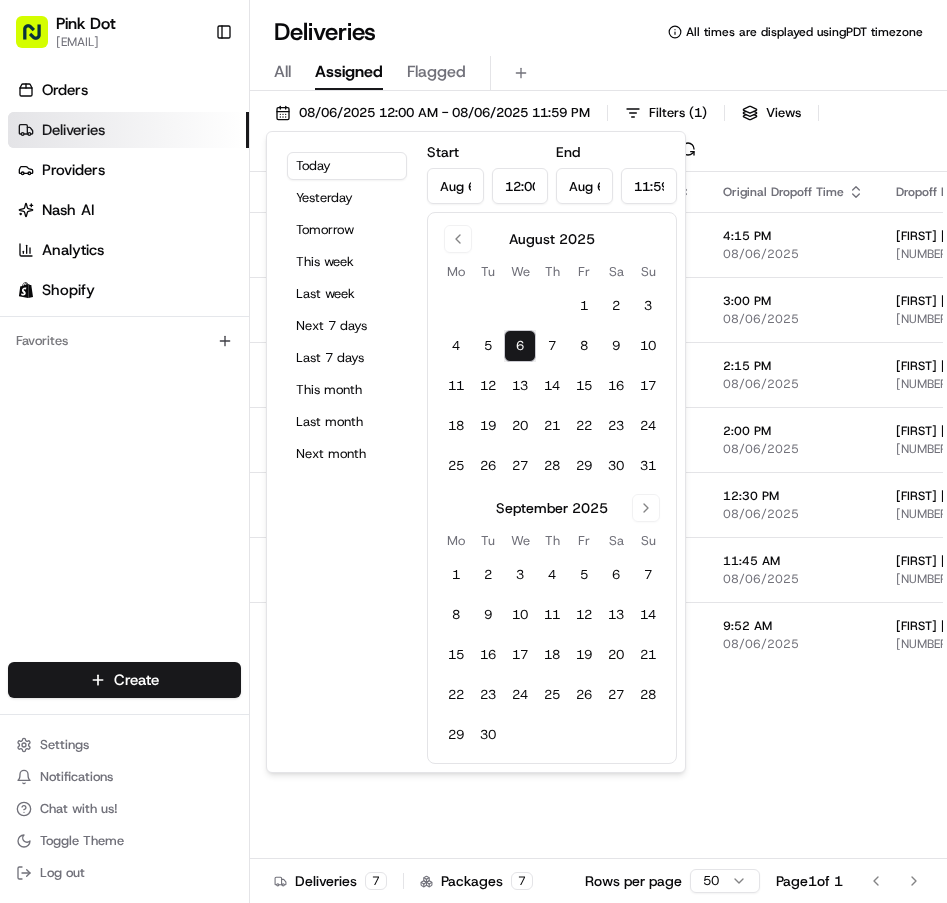 click on "Deliveries All times are displayed using  PDT   timezone" at bounding box center [598, 32] 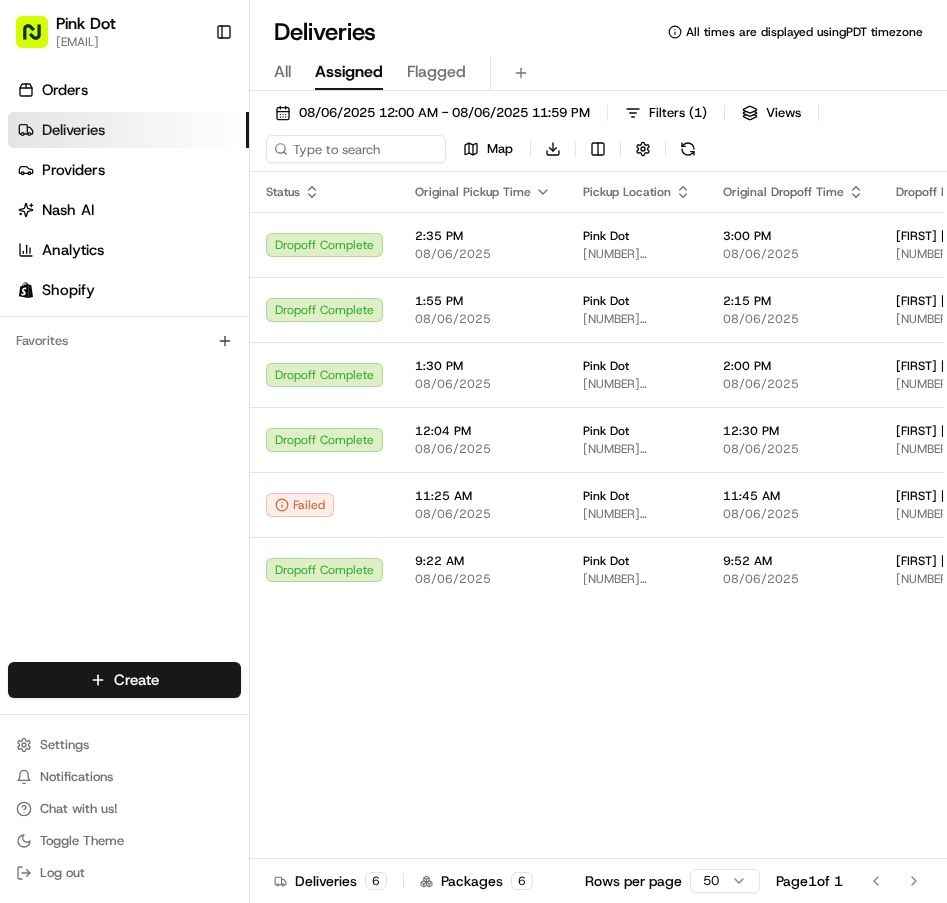 scroll, scrollTop: 0, scrollLeft: 0, axis: both 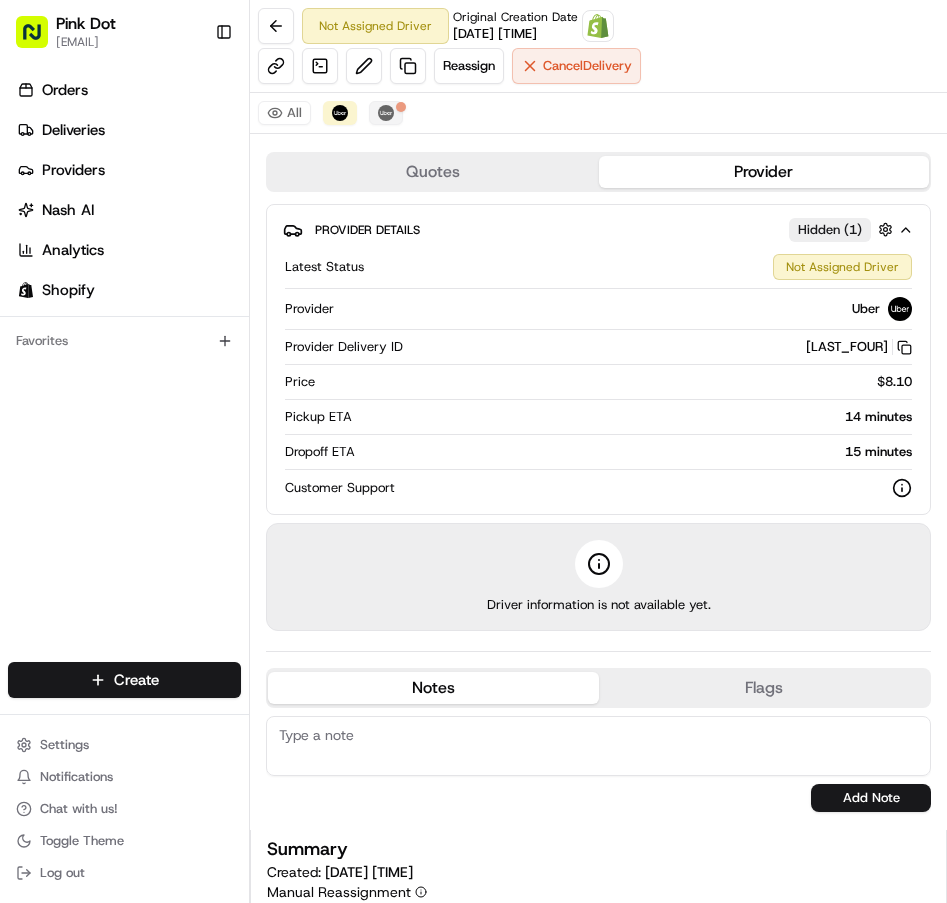 click on "Uber" at bounding box center (386, 113) 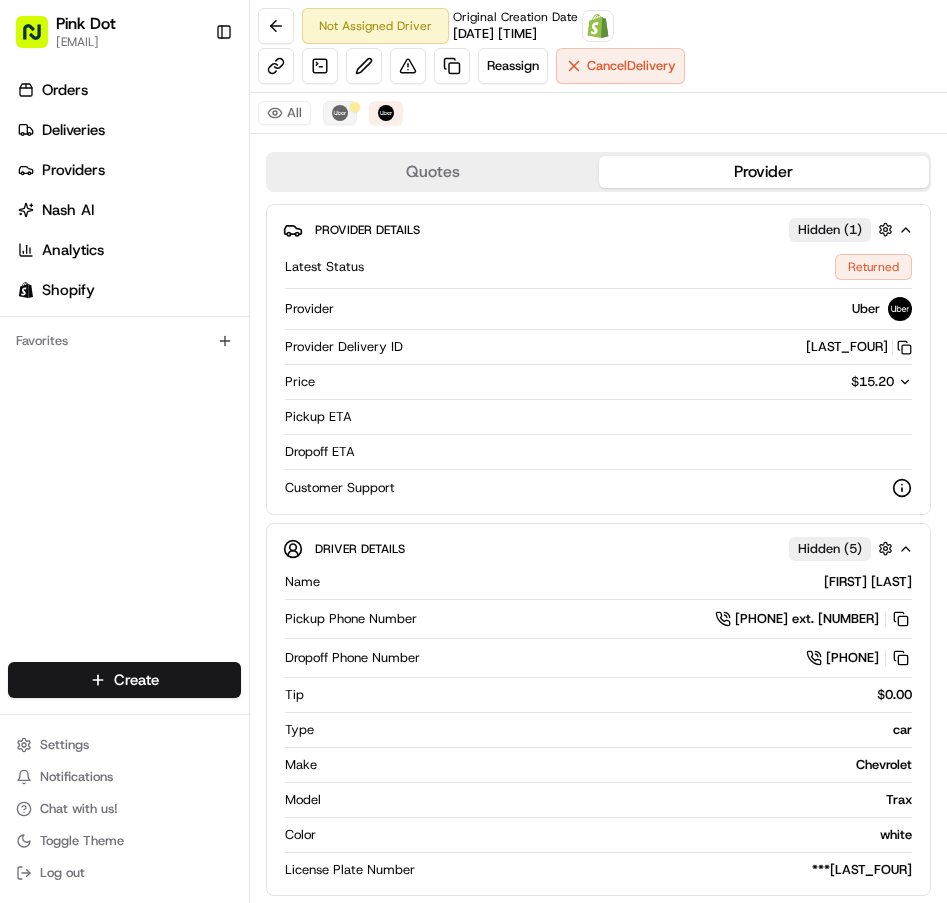 click at bounding box center (340, 113) 